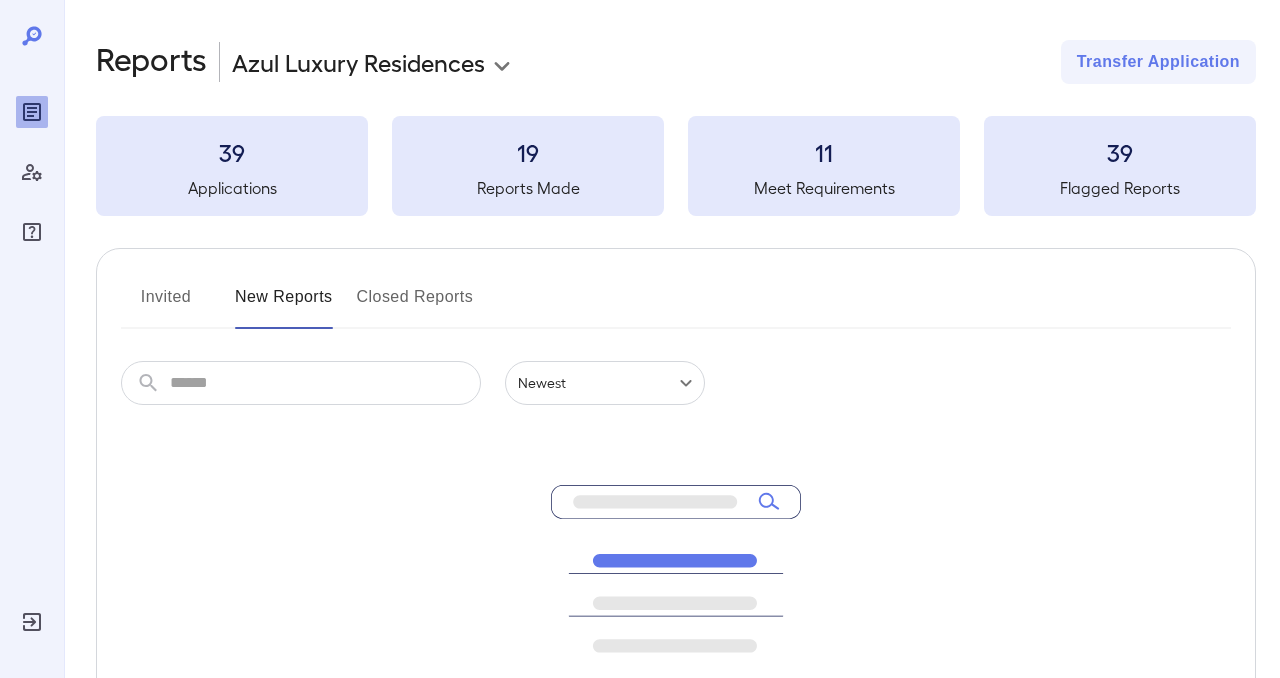 scroll, scrollTop: 0, scrollLeft: 0, axis: both 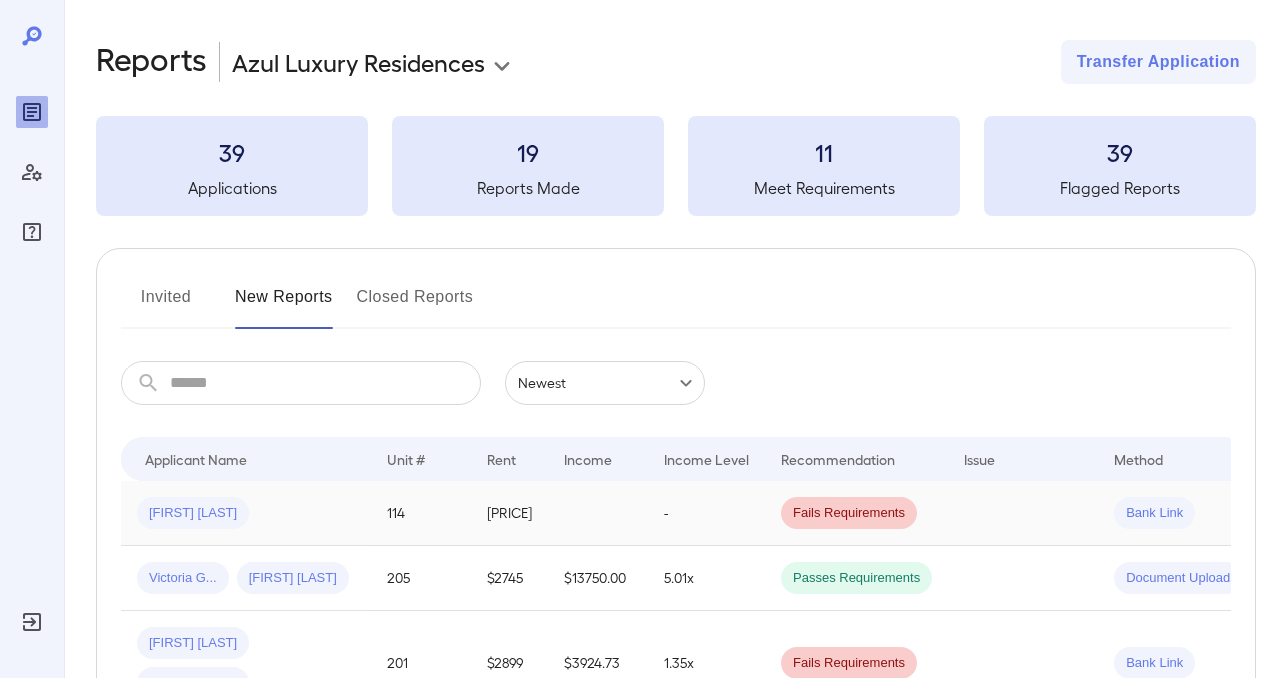 click on "[FIRST] [LAST]" at bounding box center (193, 513) 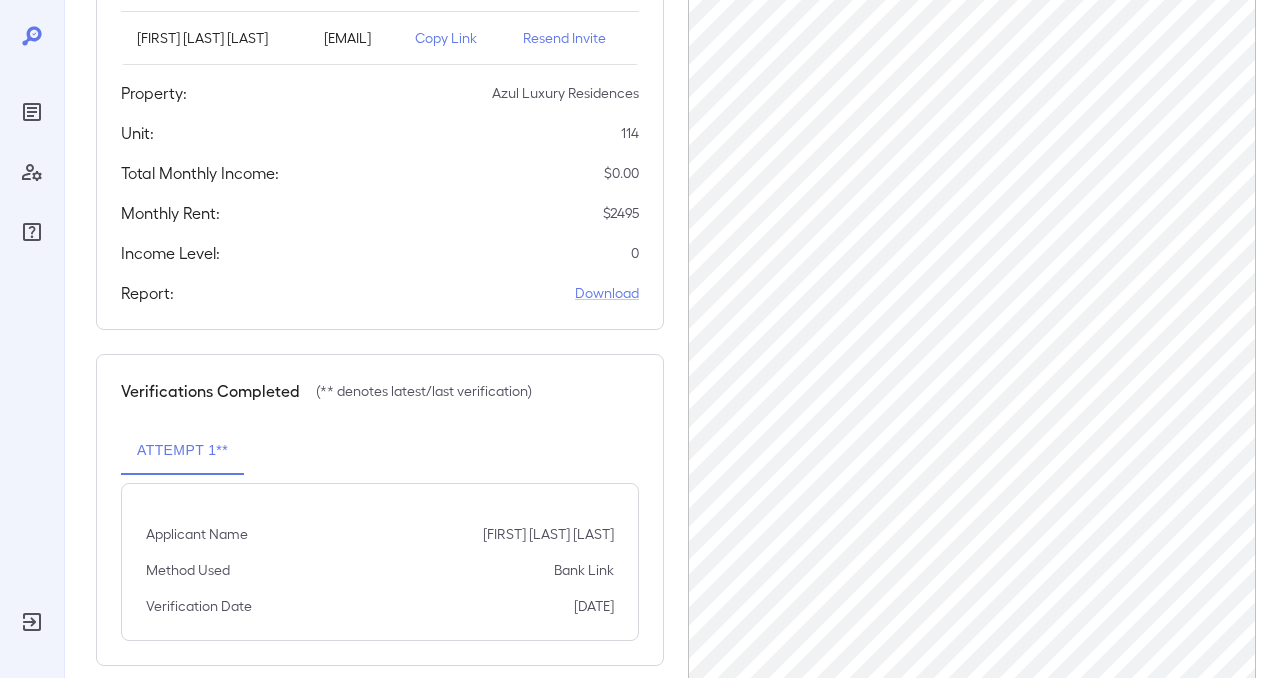 scroll, scrollTop: 346, scrollLeft: 0, axis: vertical 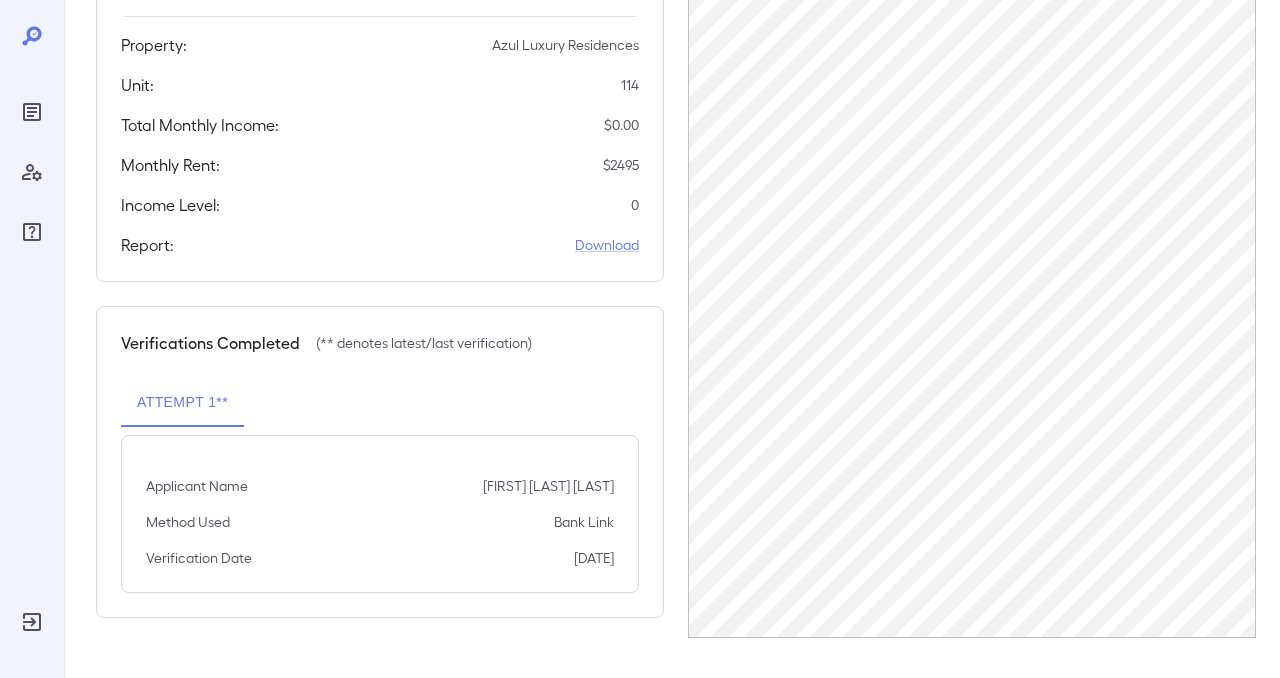 click 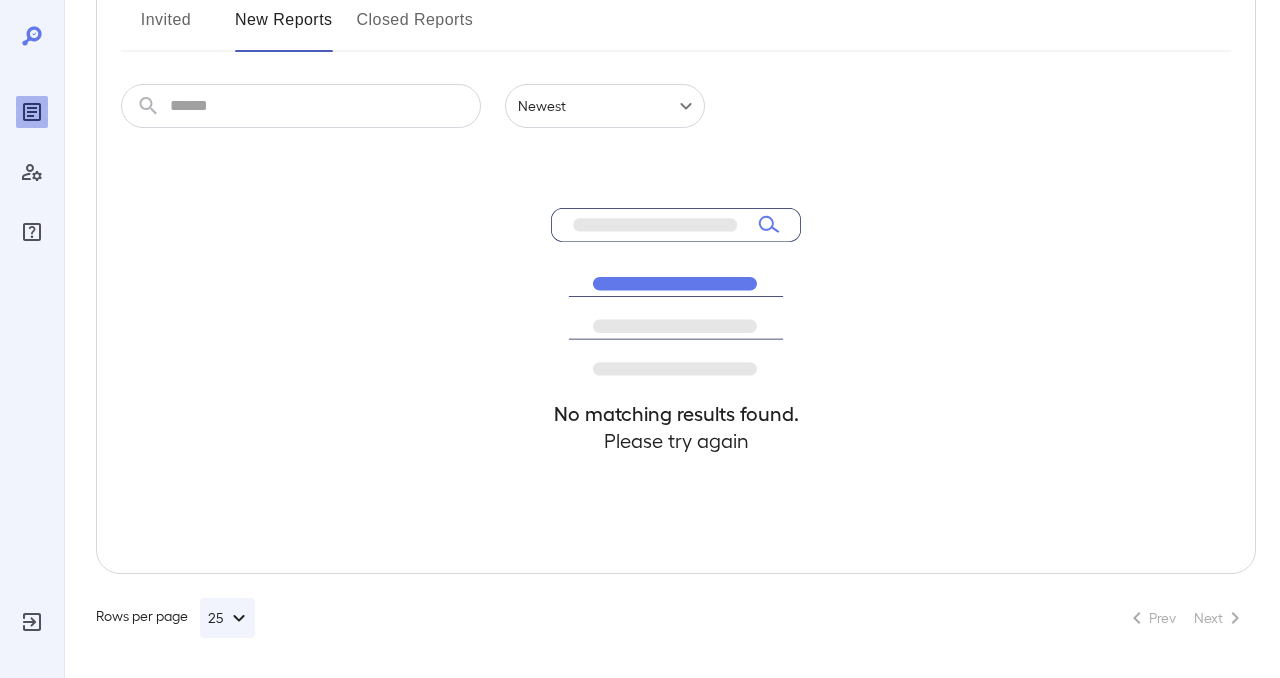 scroll, scrollTop: 103, scrollLeft: 0, axis: vertical 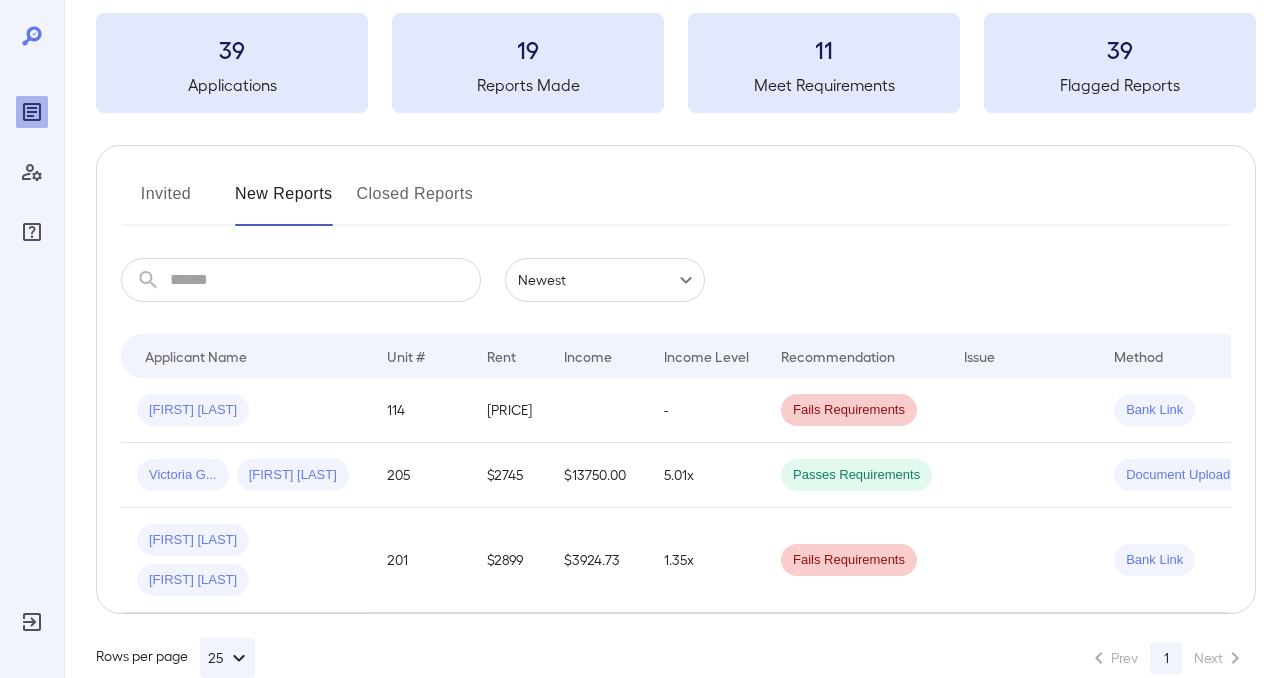 click on "Income" at bounding box center [588, 356] 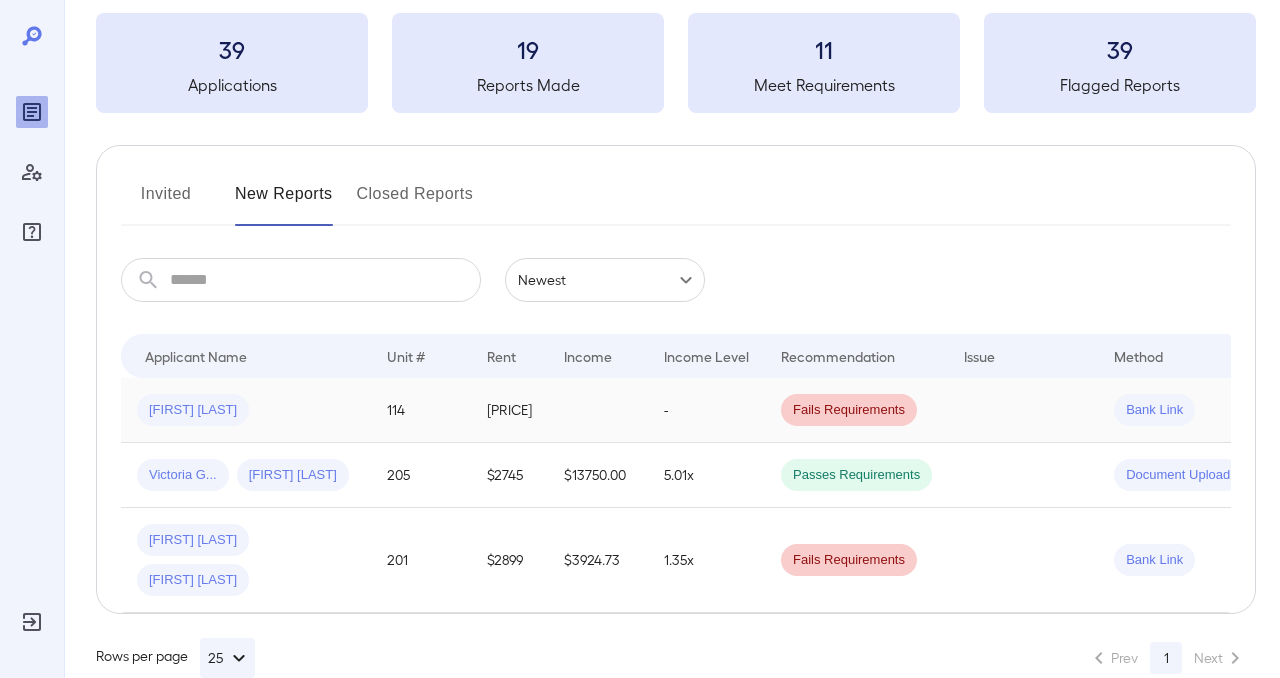 click at bounding box center (598, 410) 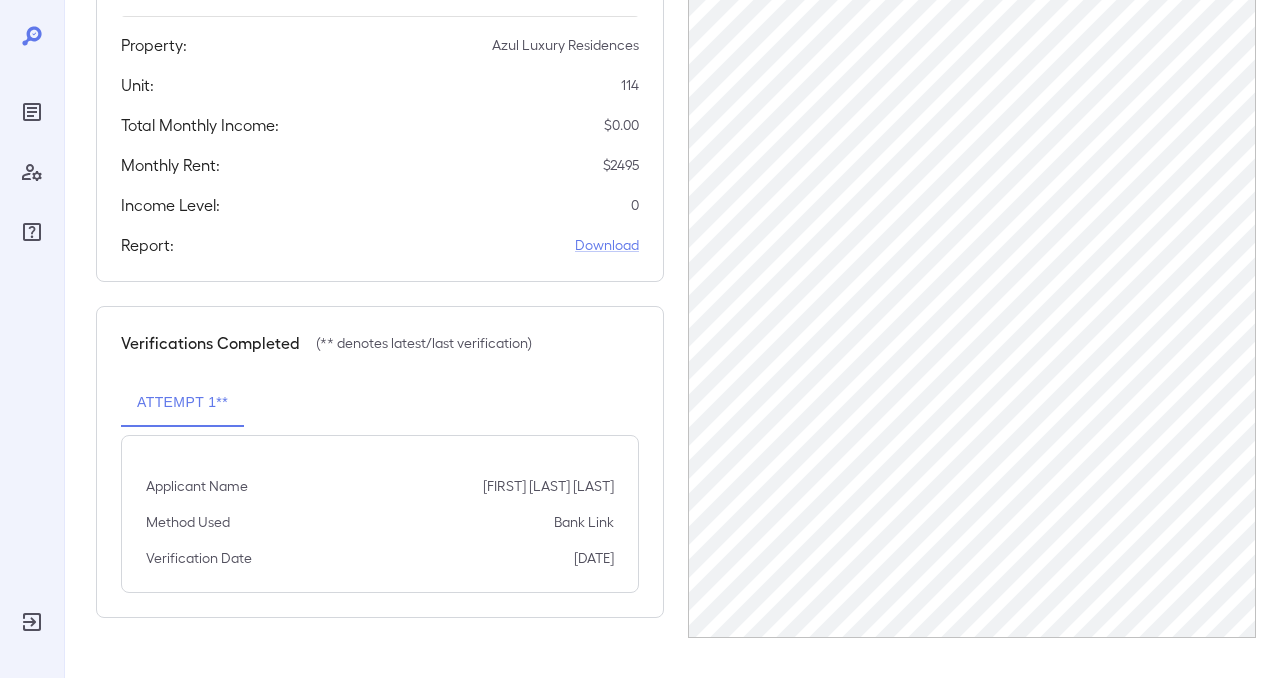 scroll, scrollTop: 0, scrollLeft: 0, axis: both 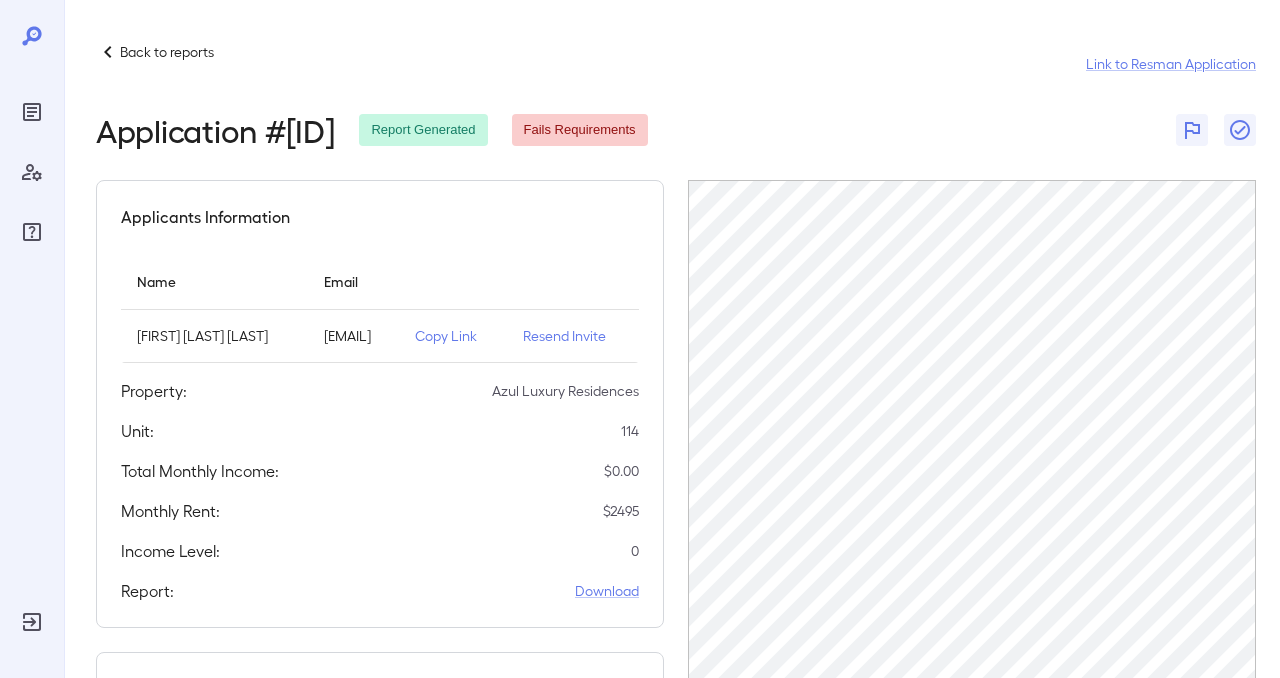 click 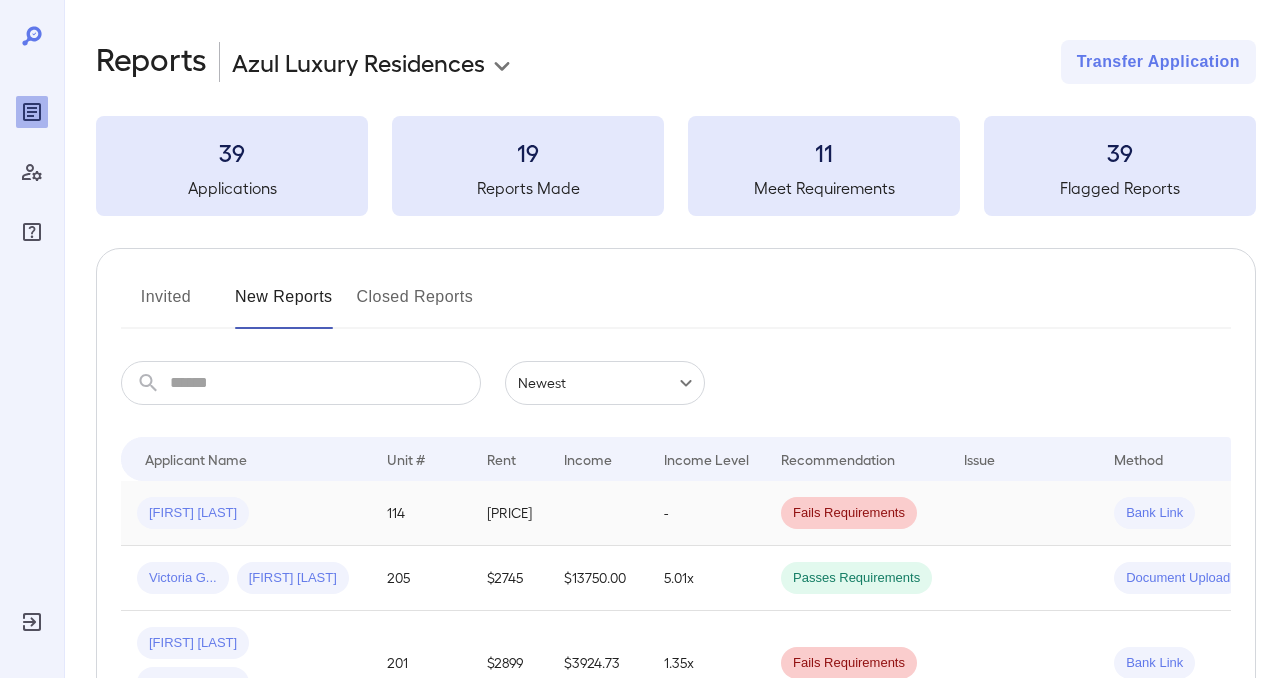 scroll, scrollTop: 103, scrollLeft: 0, axis: vertical 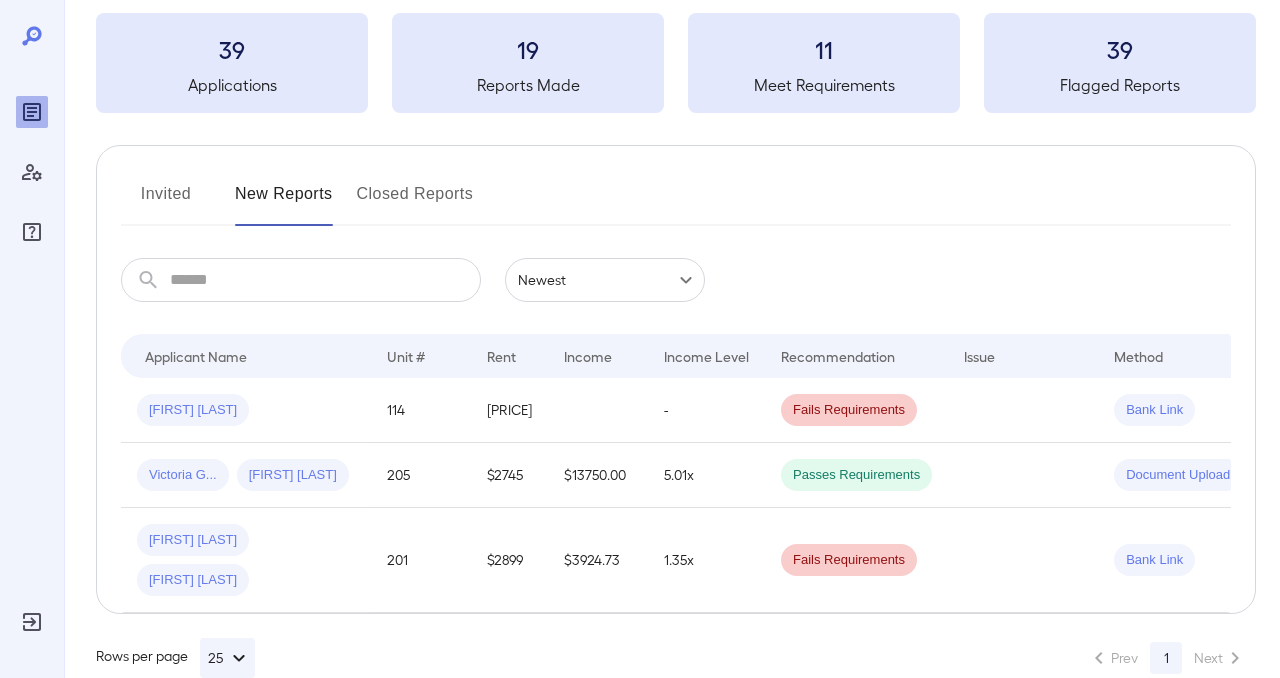 click on "Next" at bounding box center [1220, 658] 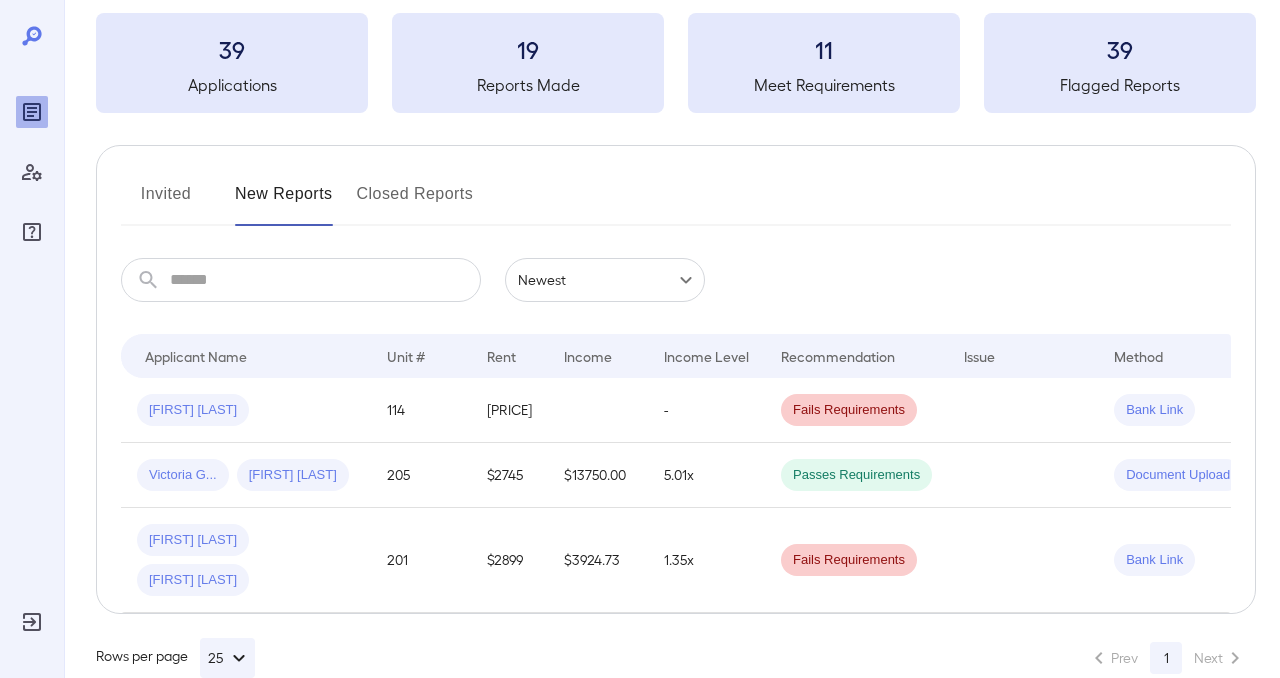 scroll, scrollTop: 0, scrollLeft: 0, axis: both 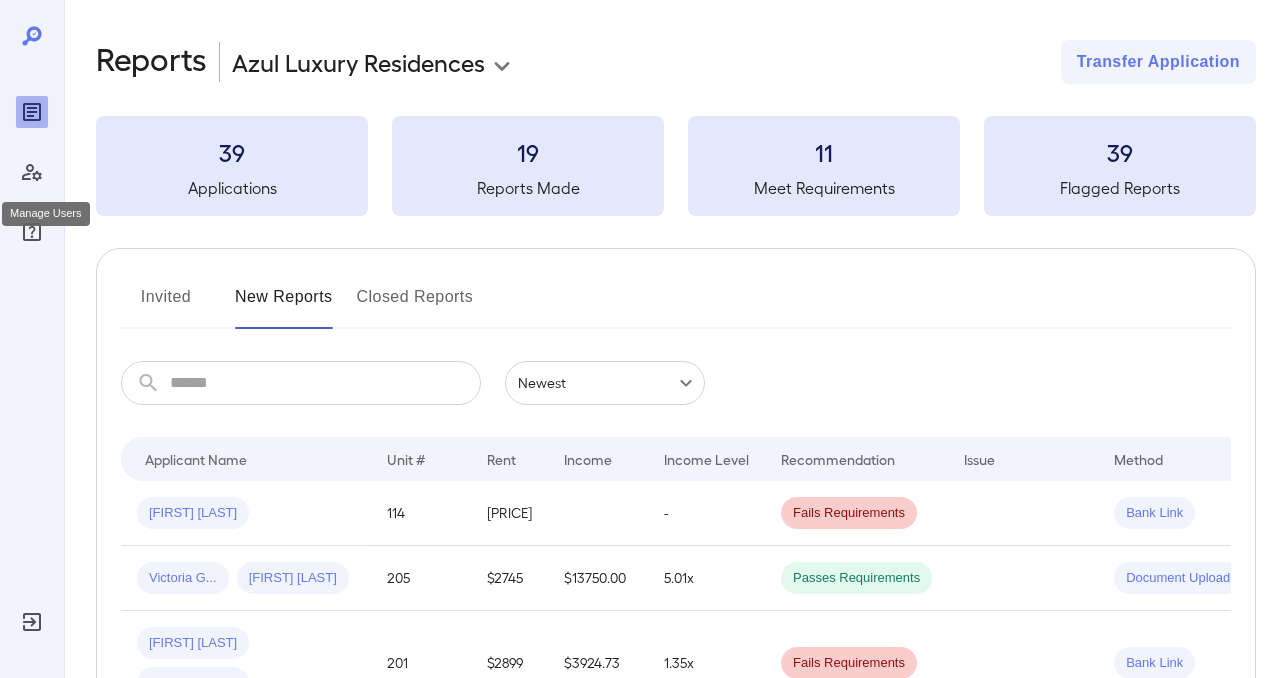 click 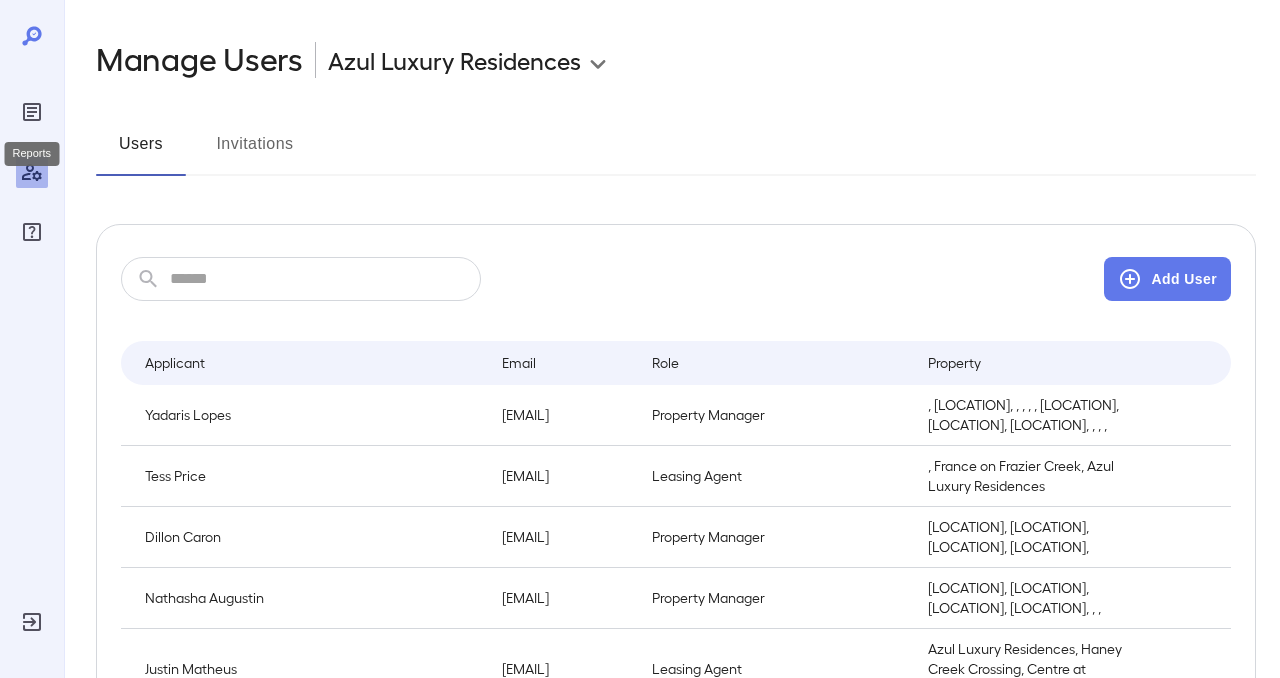 click 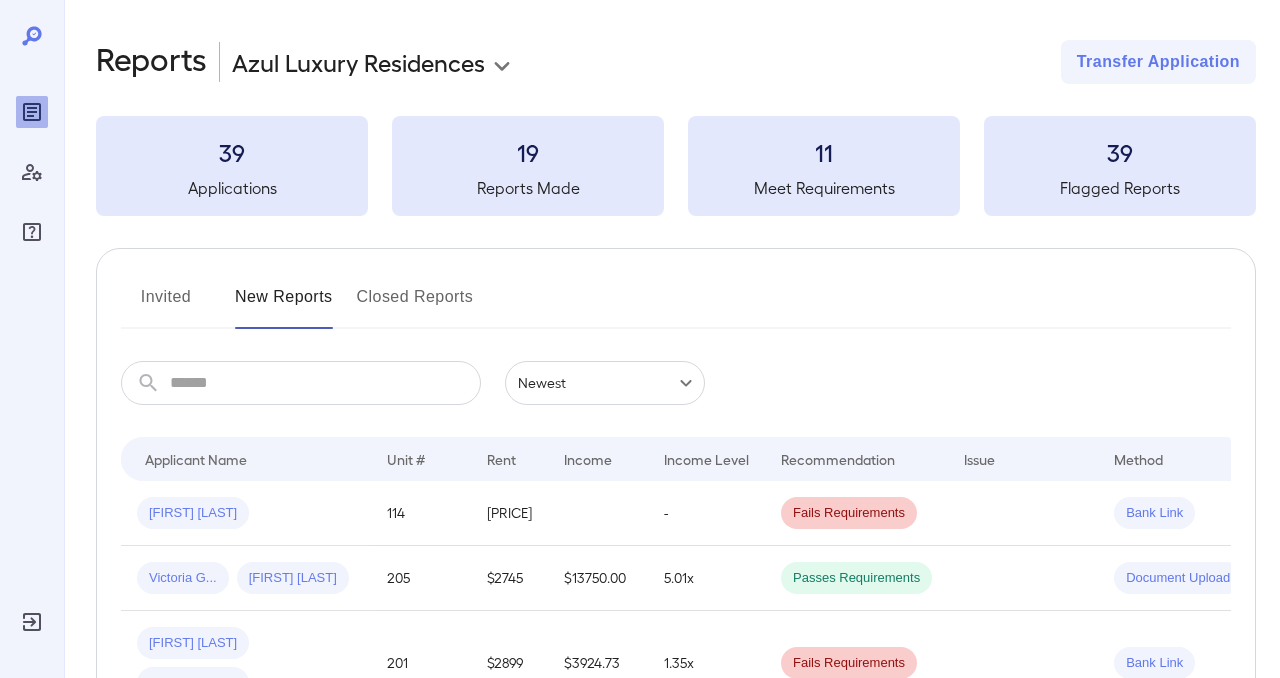 click at bounding box center [325, 383] 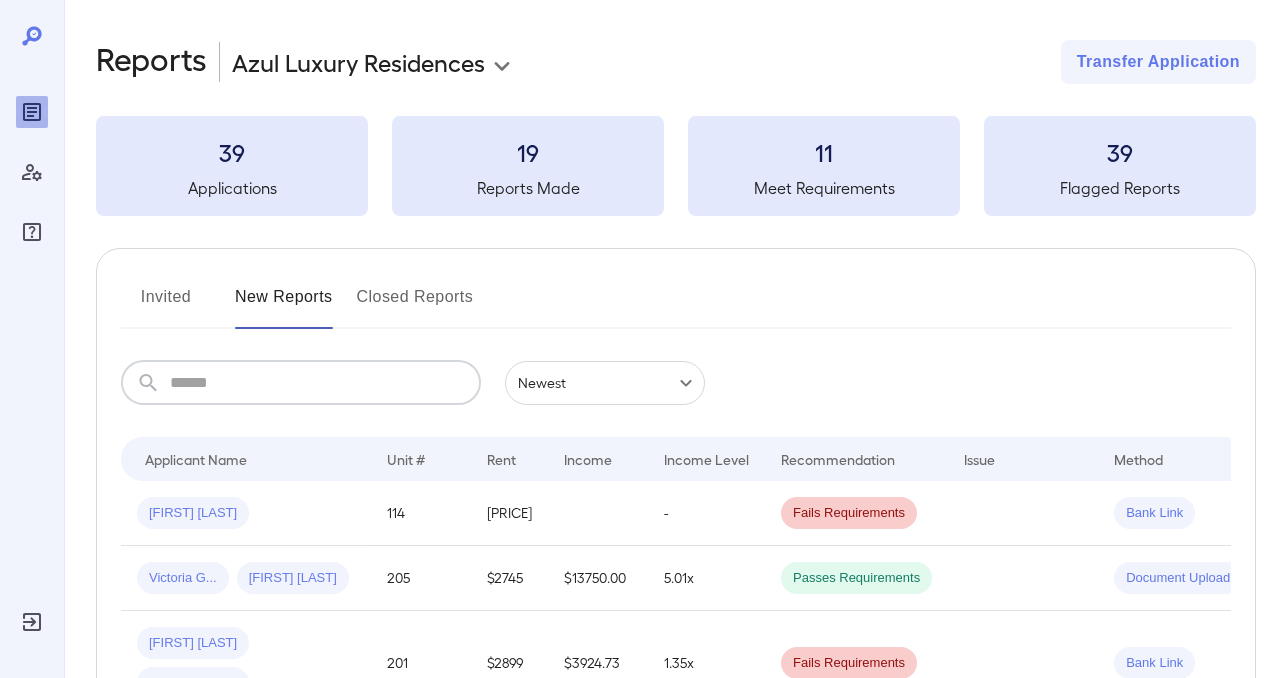 click on "[FIRST] [LAST]" at bounding box center (193, 513) 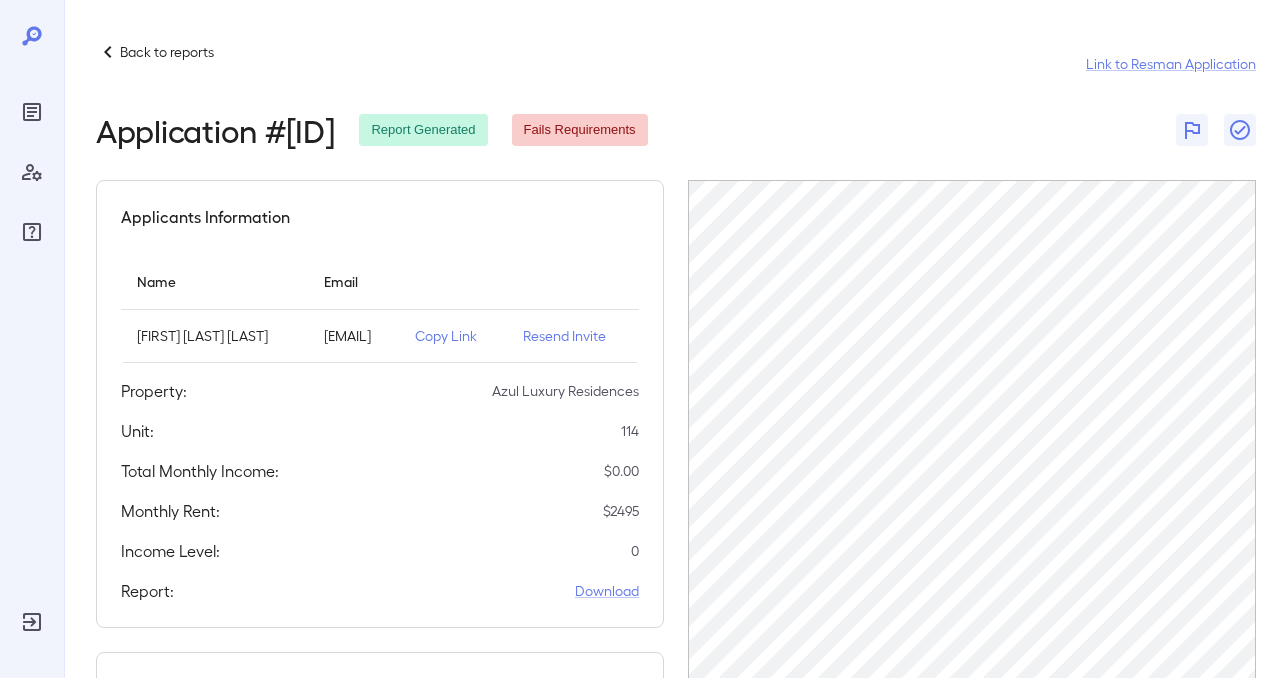 click on "Back to reports Link to Resman Application" at bounding box center [676, 64] 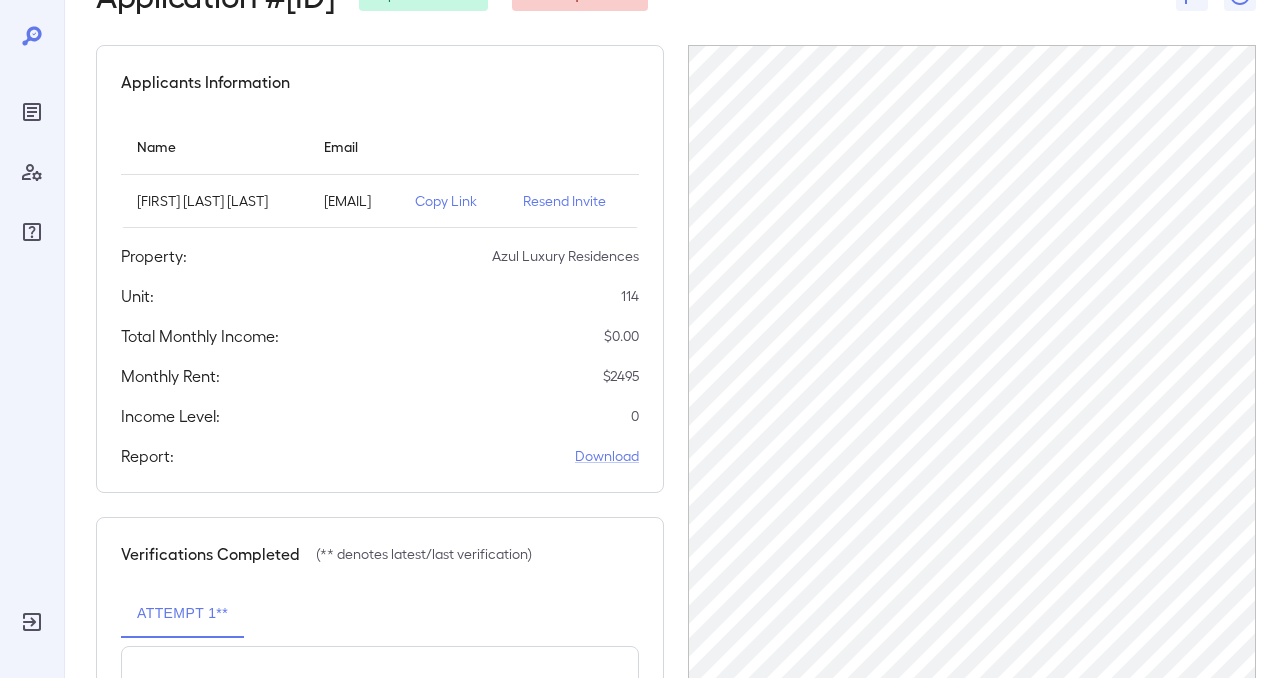 scroll, scrollTop: 0, scrollLeft: 0, axis: both 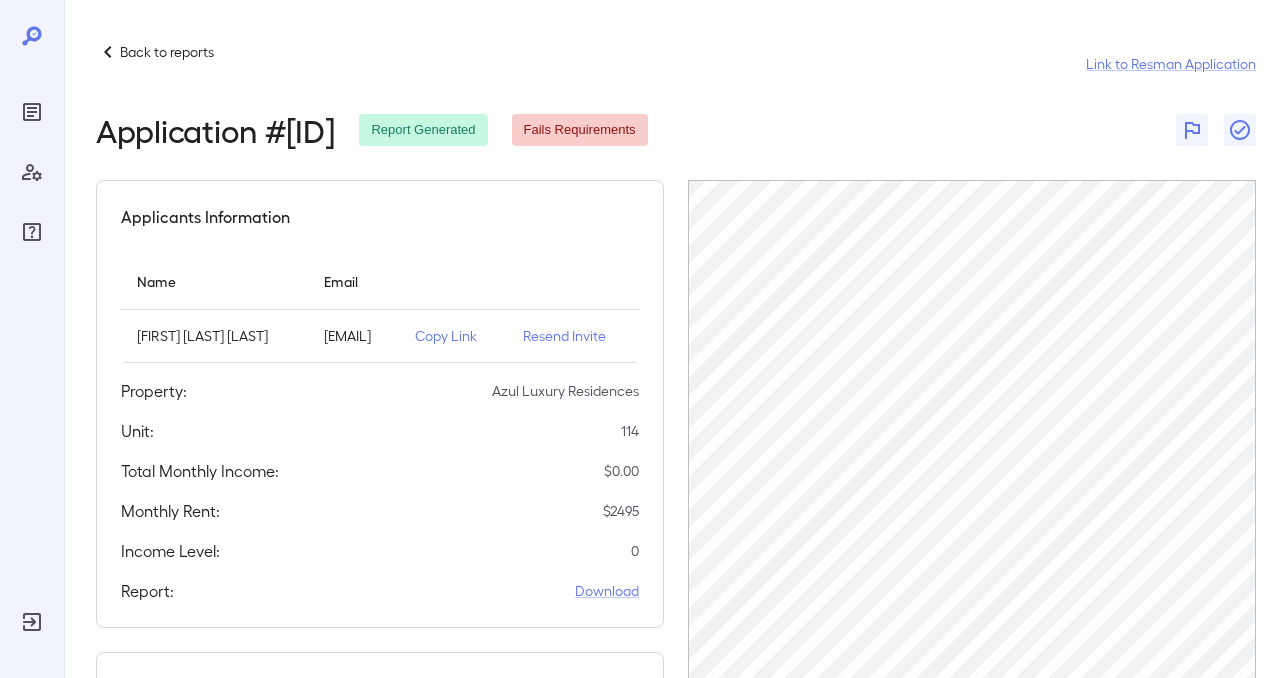 click on "Back to reports Link to Resman Application" at bounding box center [676, 64] 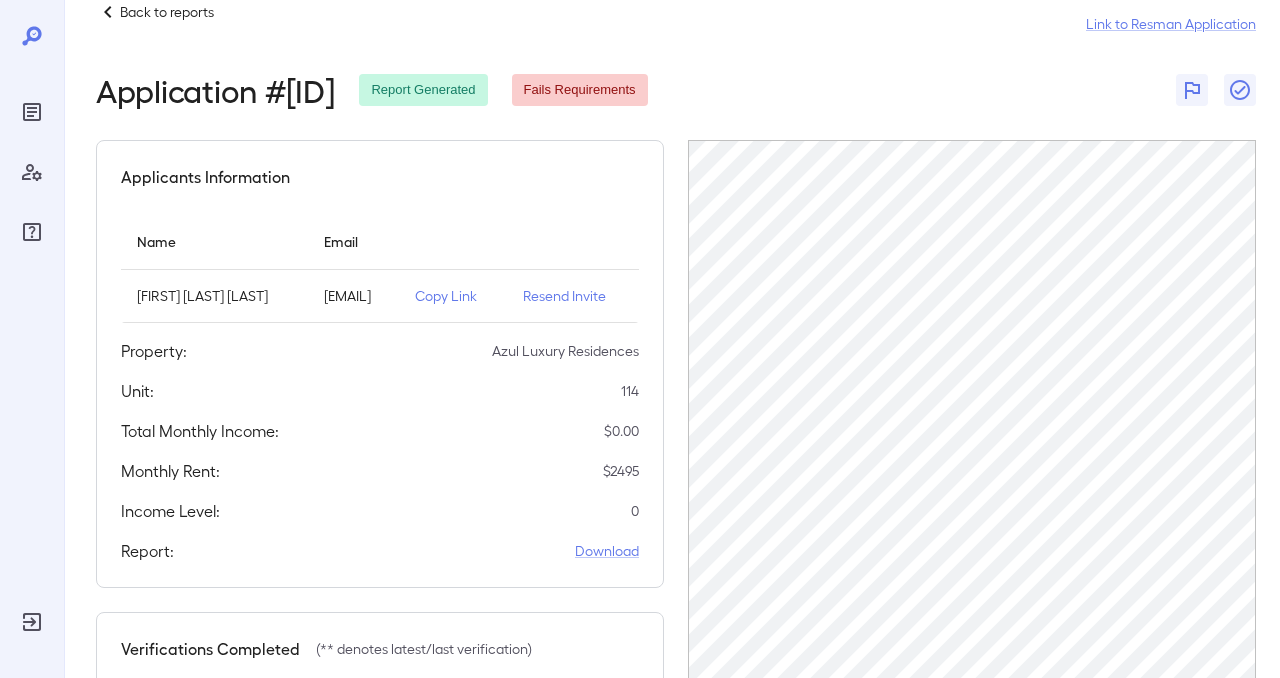 scroll, scrollTop: 0, scrollLeft: 0, axis: both 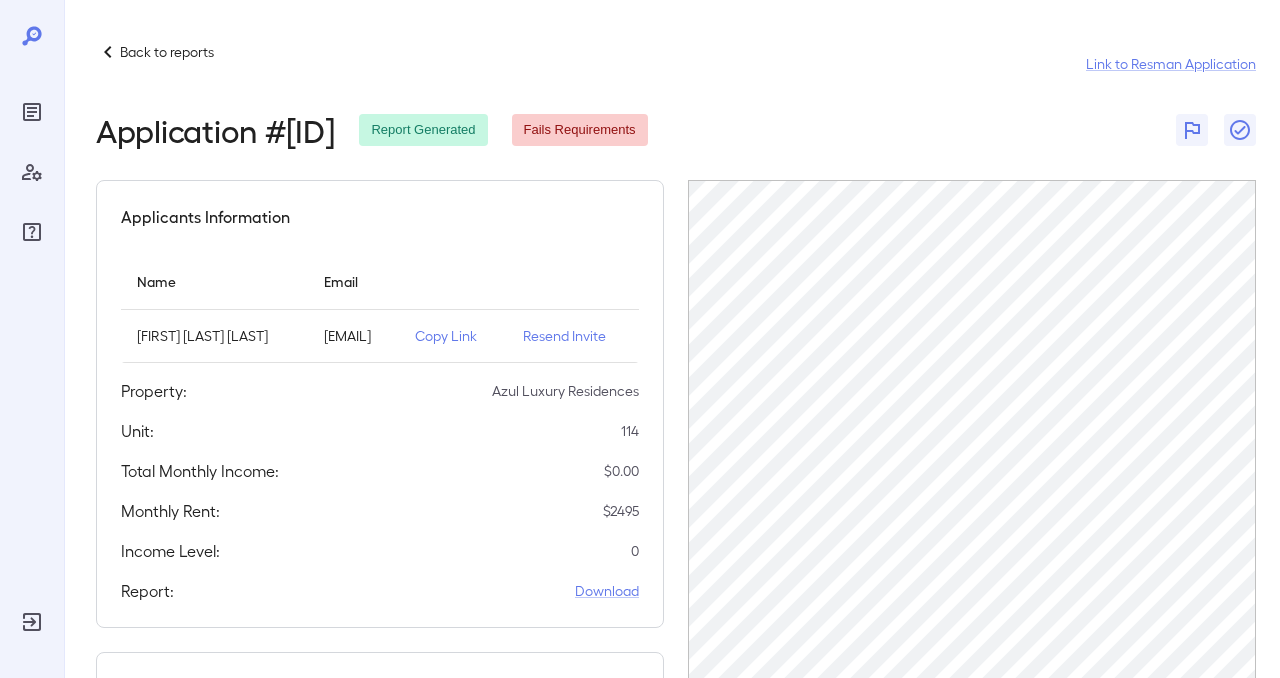 click on "Back to reports" at bounding box center [167, 52] 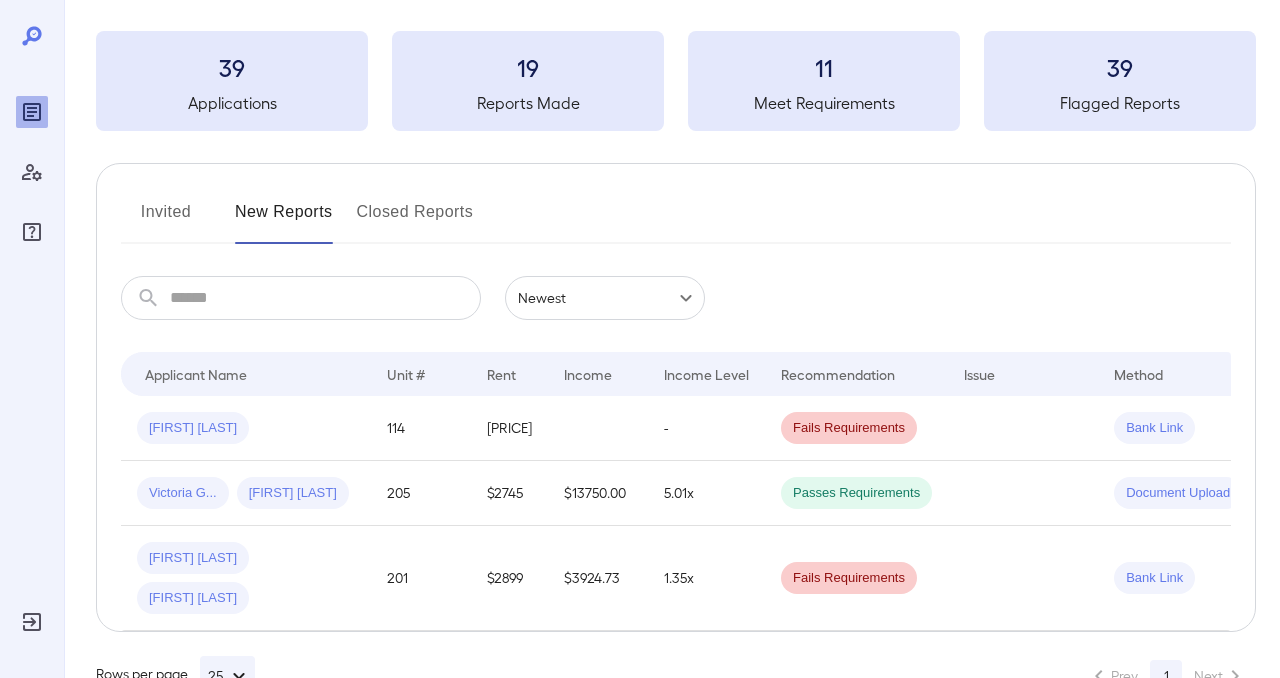 scroll, scrollTop: 103, scrollLeft: 0, axis: vertical 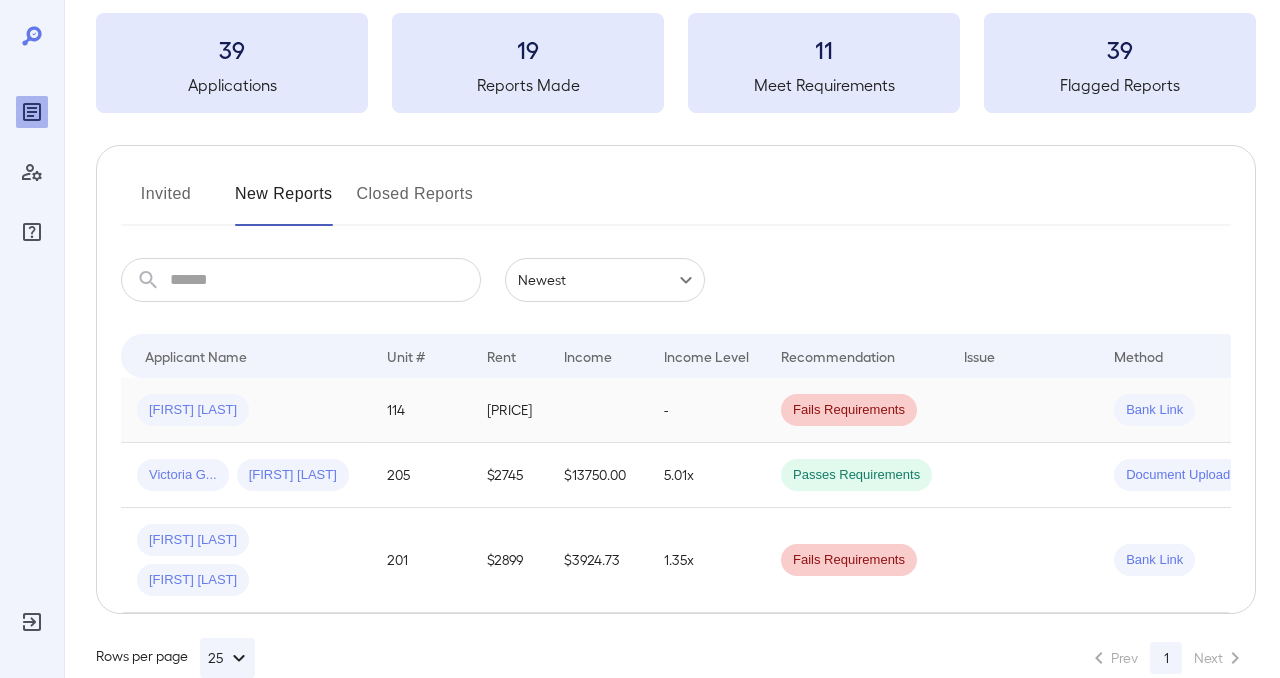 click on "[FIRST] [LAST]" at bounding box center [193, 410] 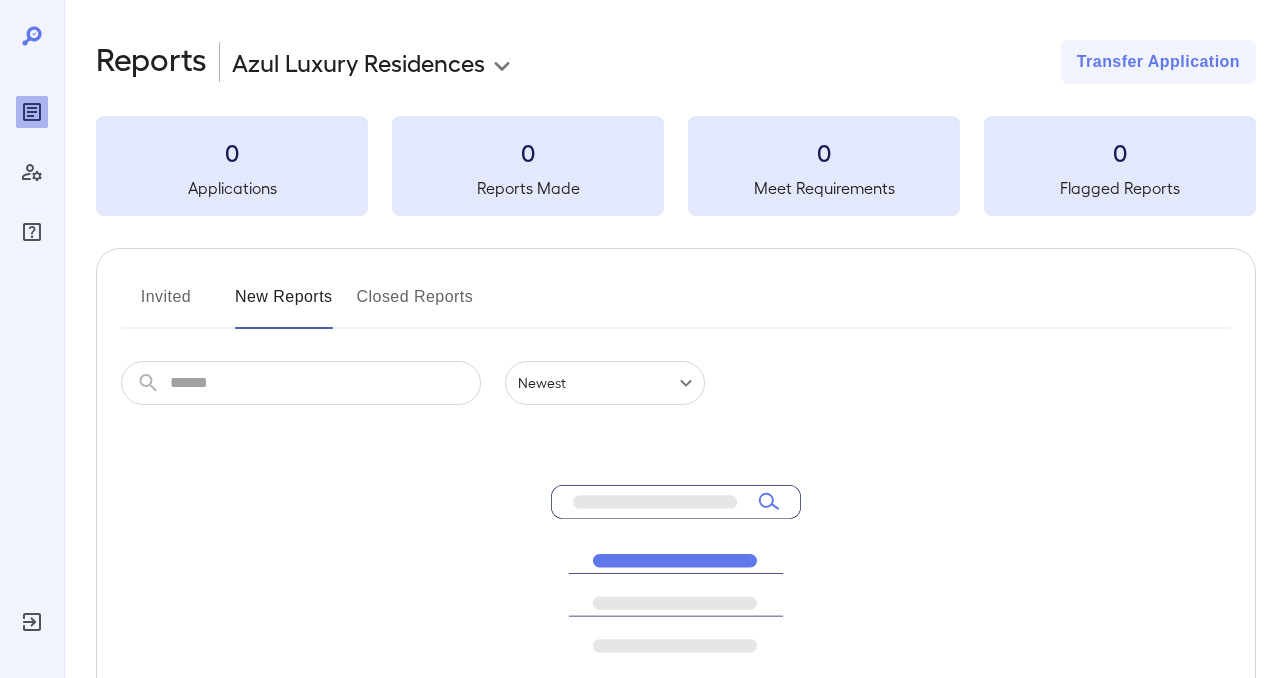scroll, scrollTop: 0, scrollLeft: 0, axis: both 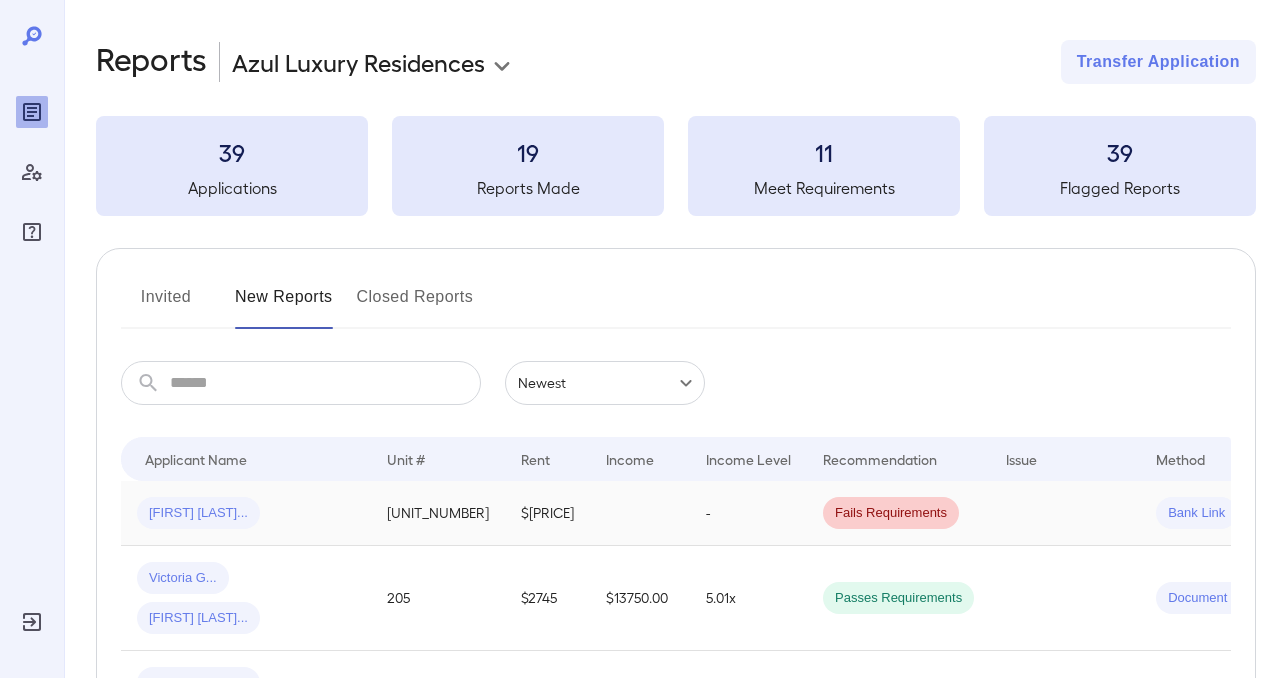 click on "[FIRST] [LAST]..." at bounding box center (198, 513) 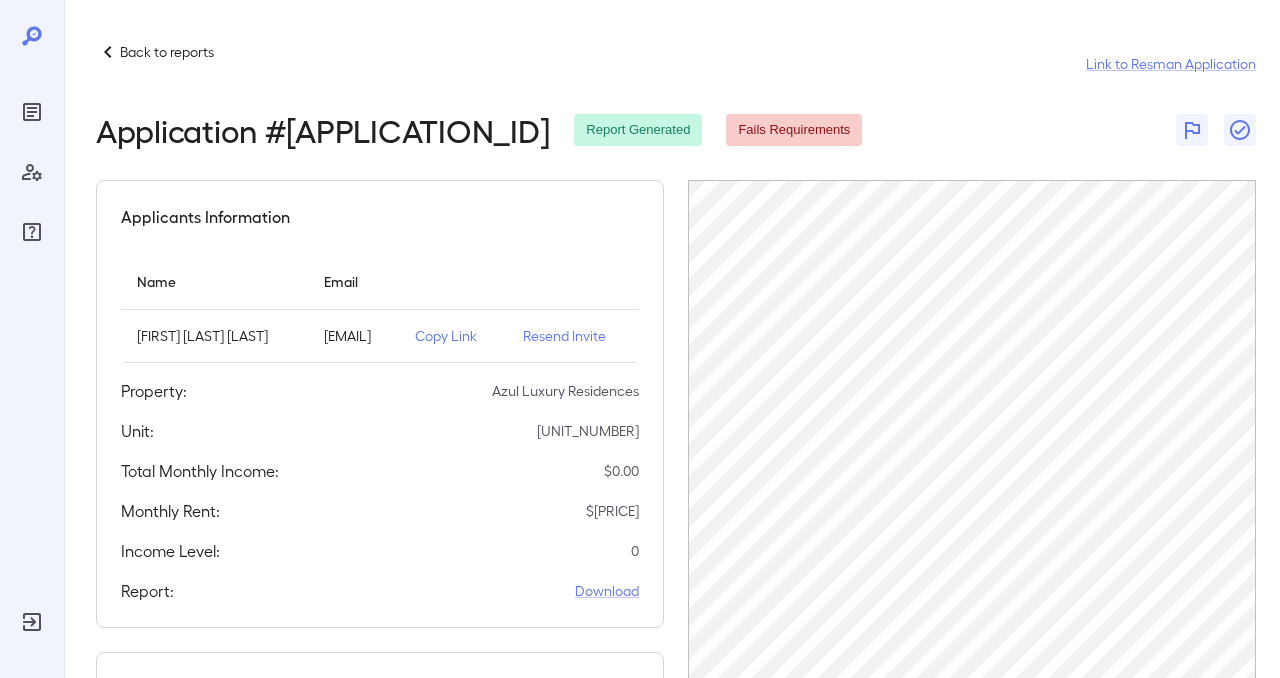 click on "Resend Invite" at bounding box center [573, 336] 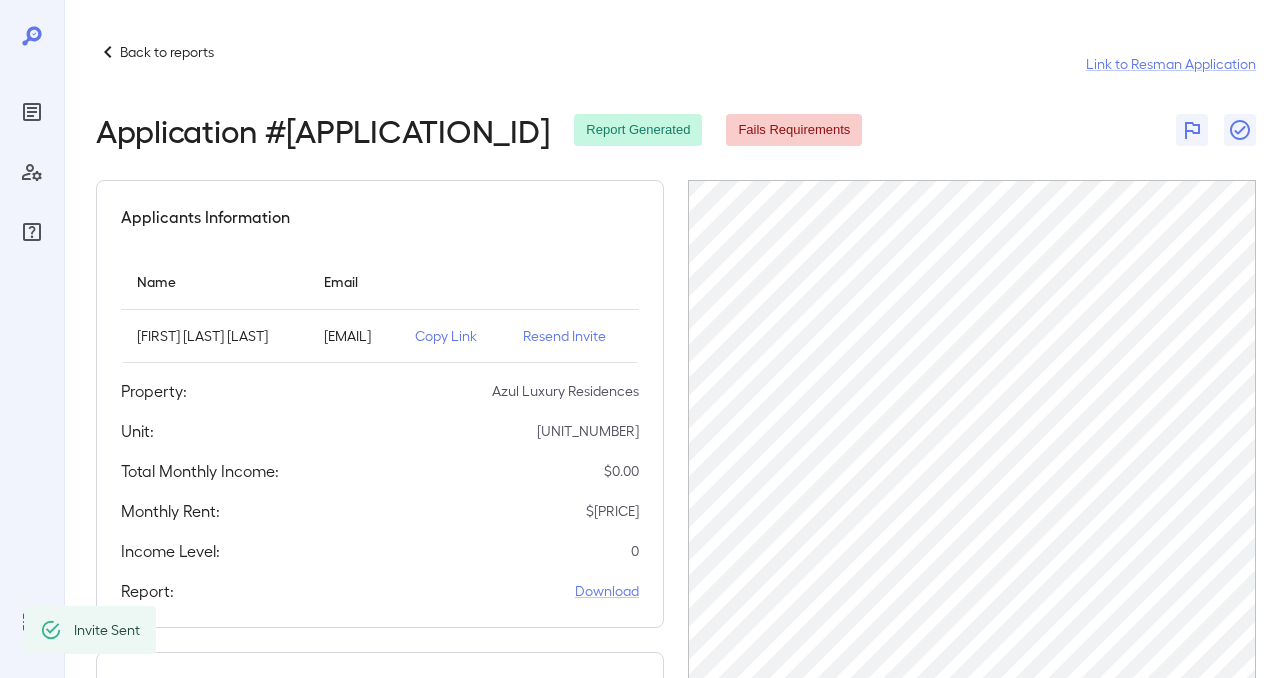 click on "Back to reports Link to Resman Application" at bounding box center [676, 64] 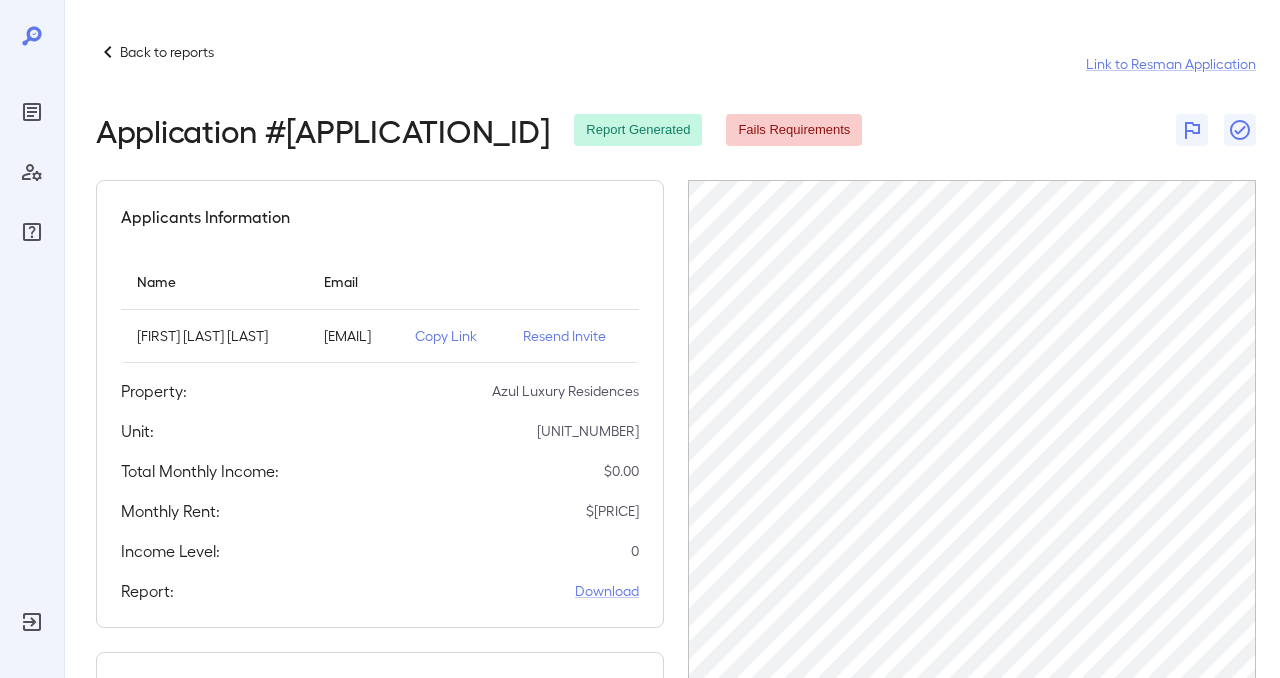 click on "Back to reports Link to Resman Application" at bounding box center [676, 64] 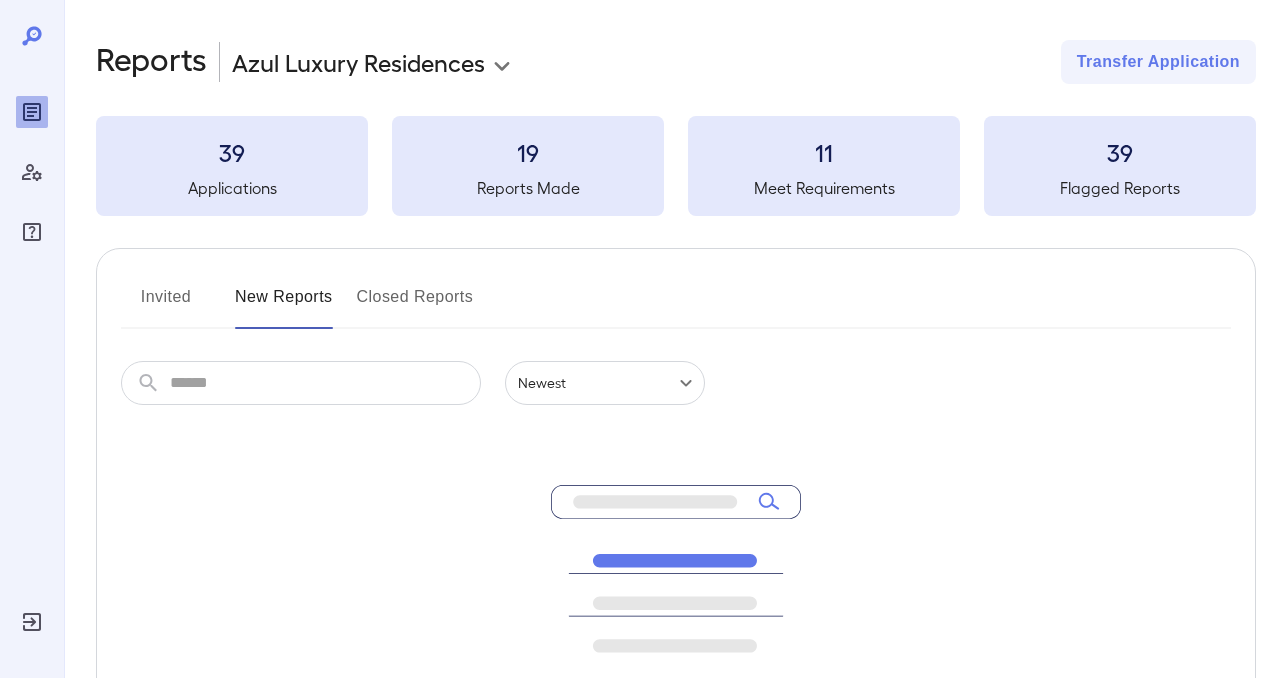 click on "**********" at bounding box center [640, 339] 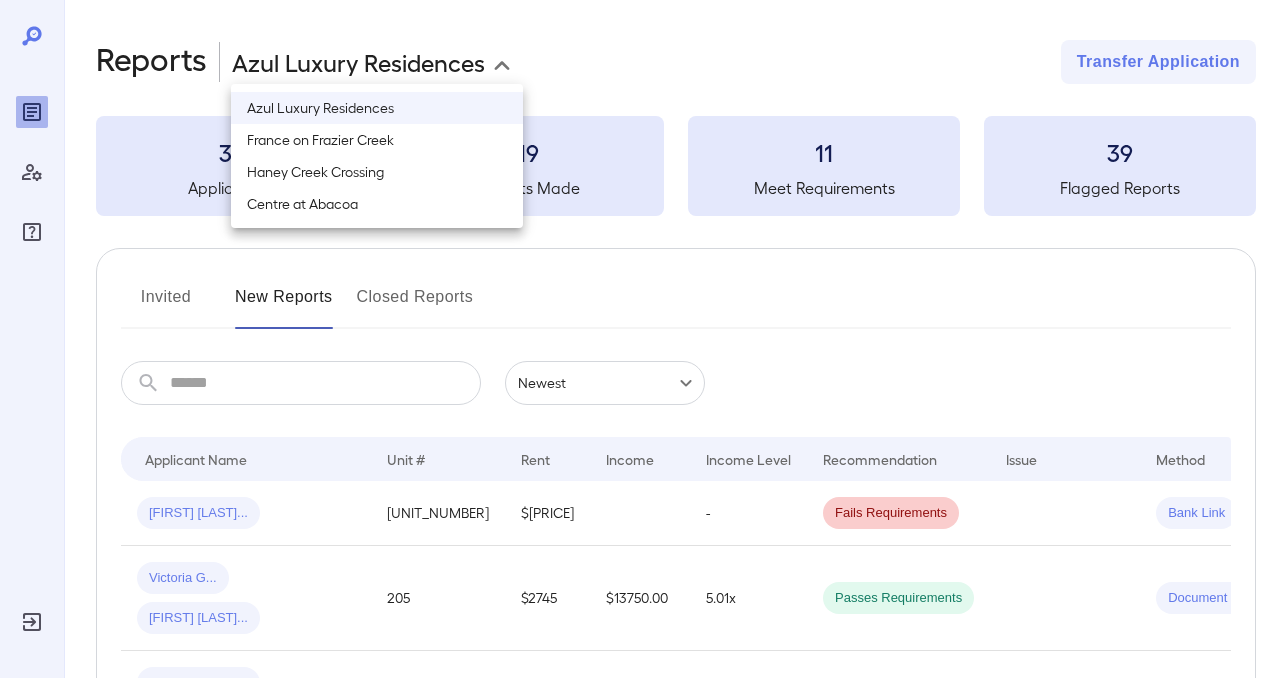 click on "France on Frazier Creek" at bounding box center (377, 140) 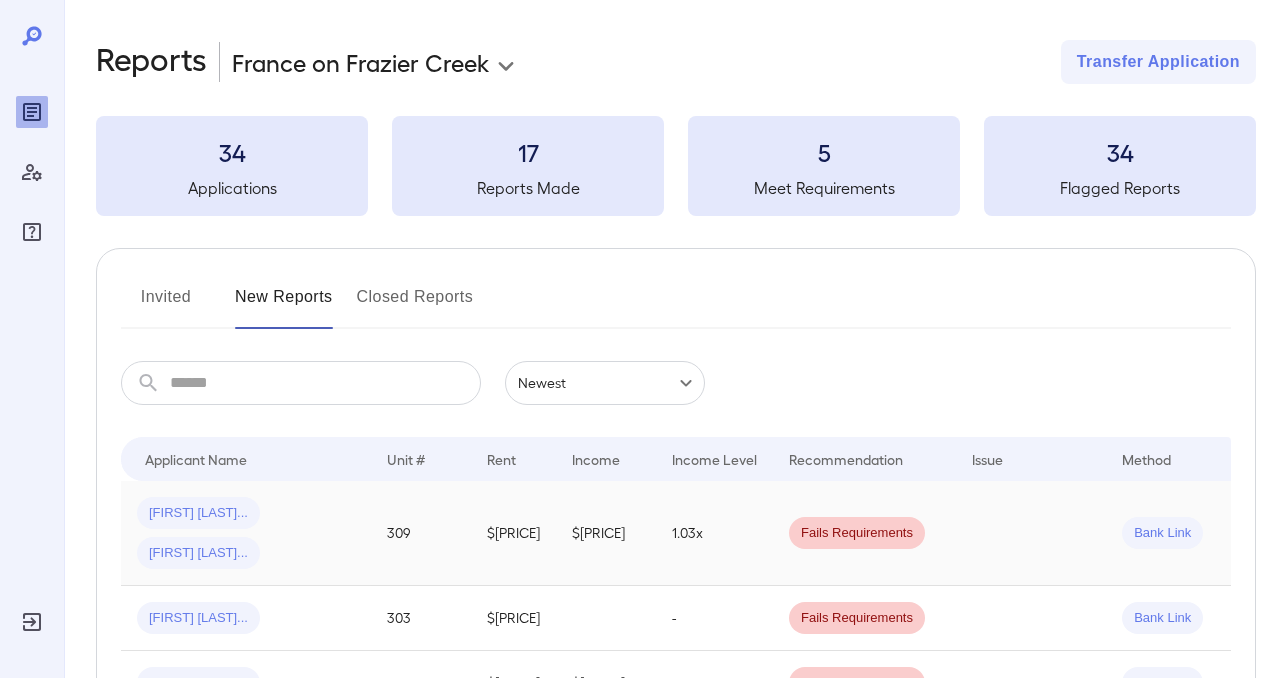 click on "[FIRST] [LAST]..." at bounding box center [198, 513] 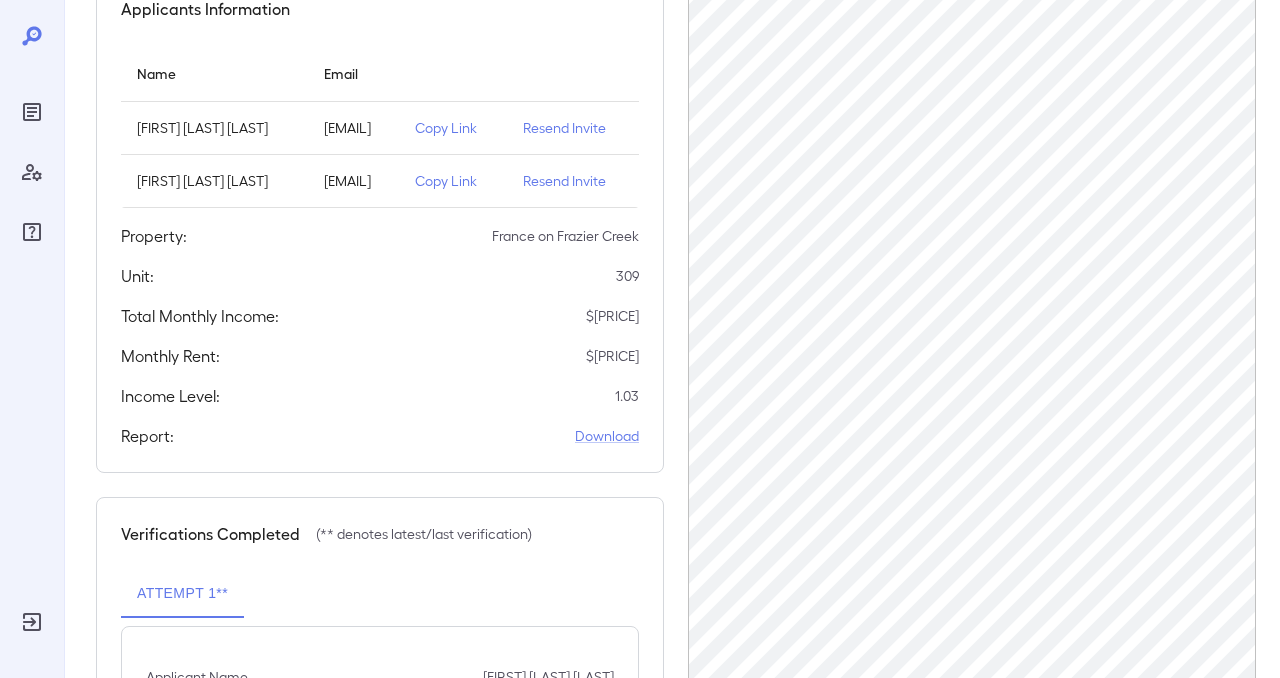 scroll, scrollTop: 0, scrollLeft: 0, axis: both 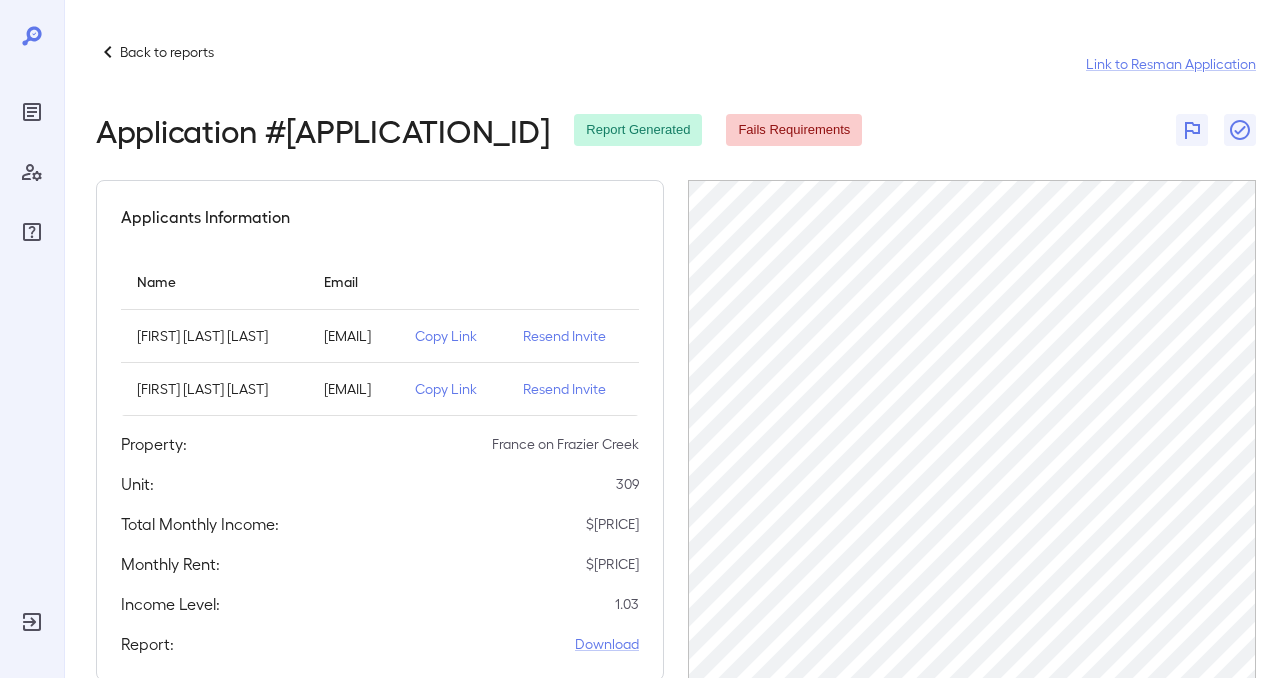 click on "Resend Invite" at bounding box center (573, 389) 